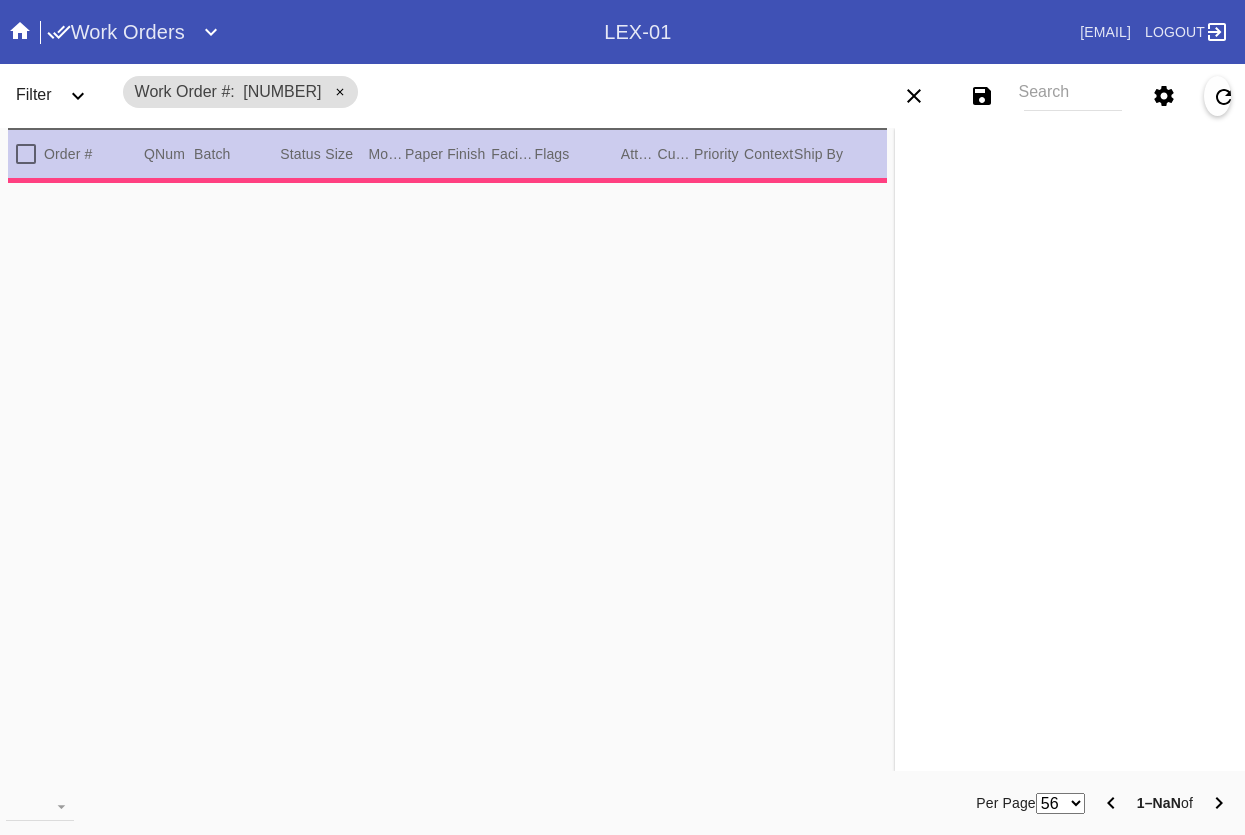scroll, scrollTop: 0, scrollLeft: 0, axis: both 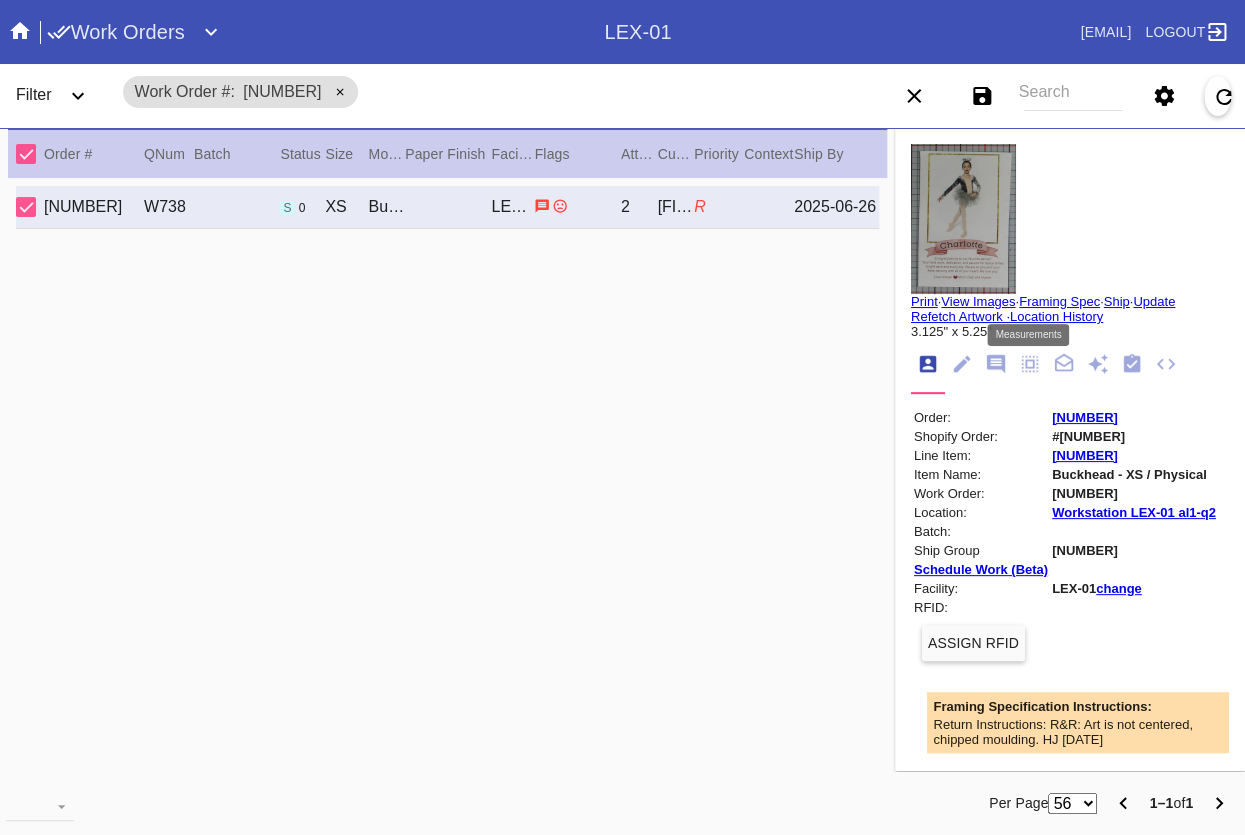 click at bounding box center (1030, 364) 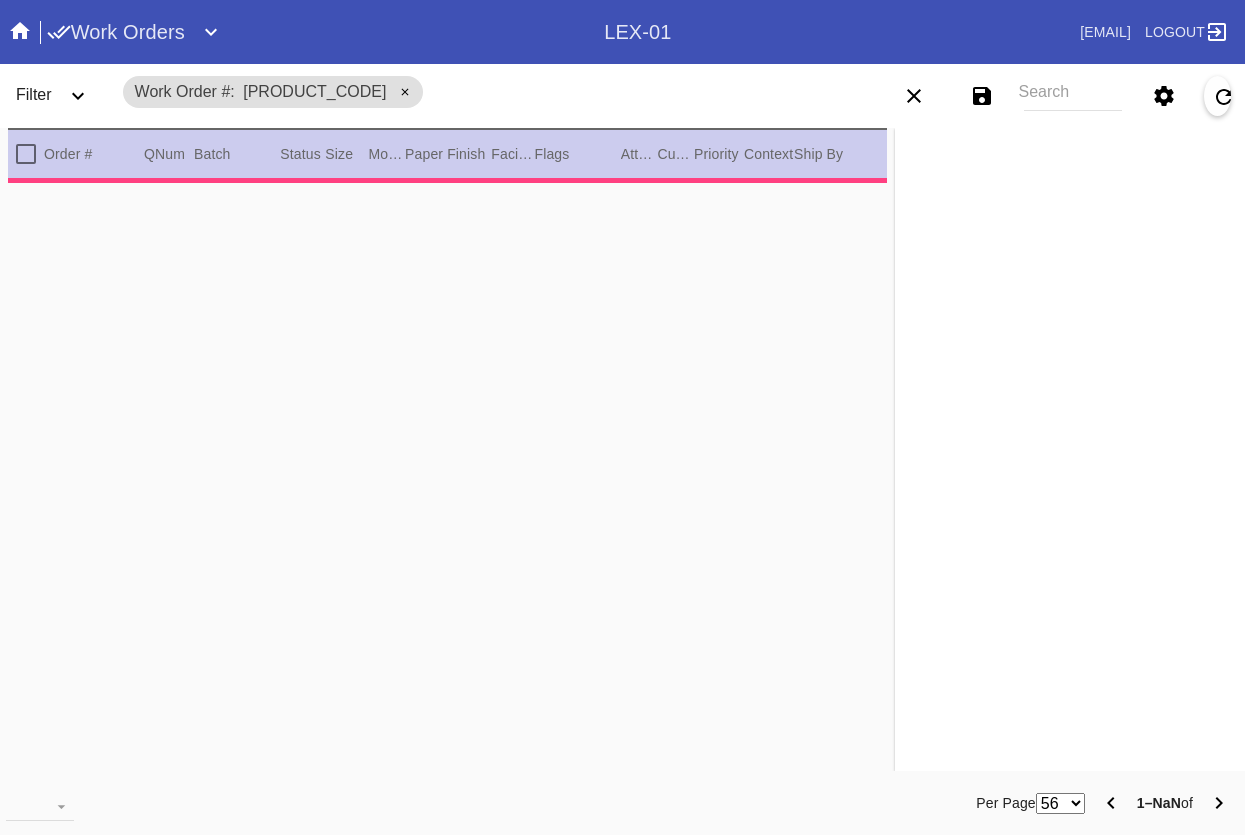 scroll, scrollTop: 0, scrollLeft: 0, axis: both 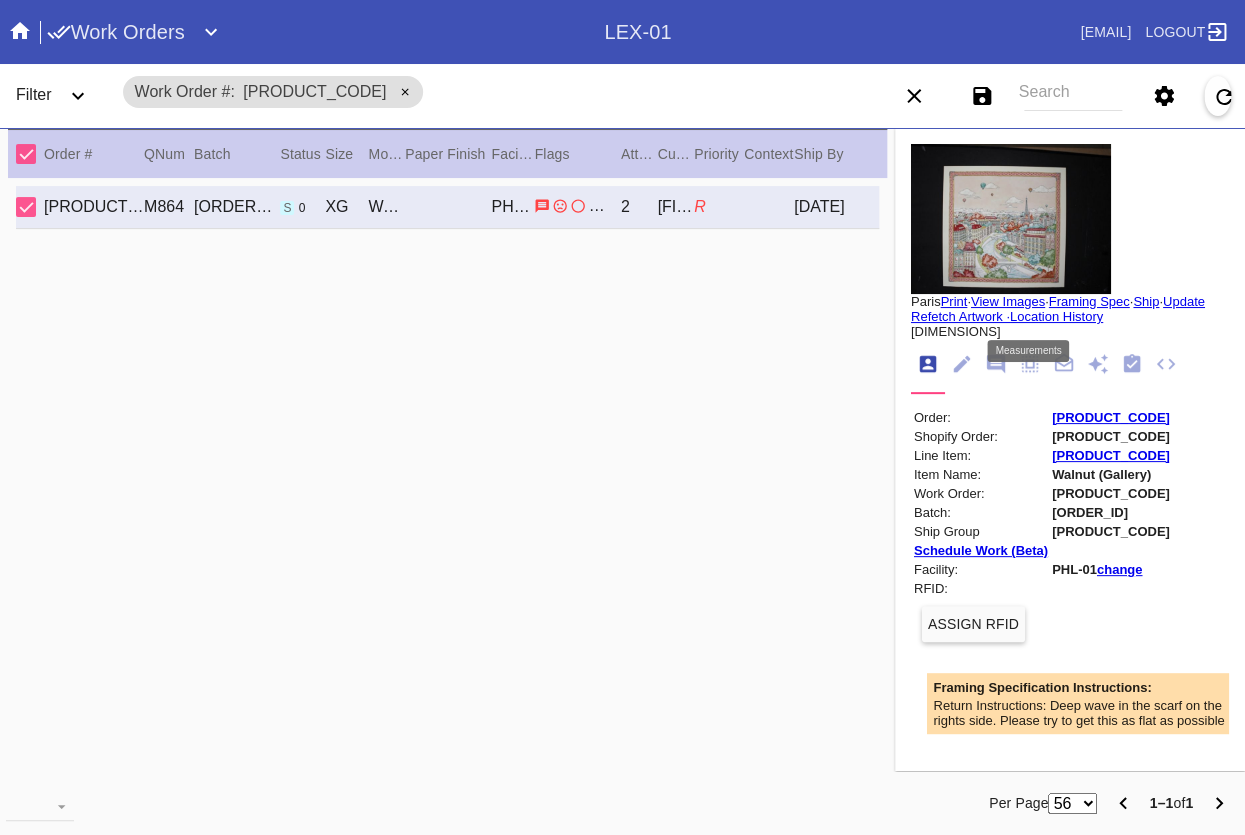 click at bounding box center [1030, 364] 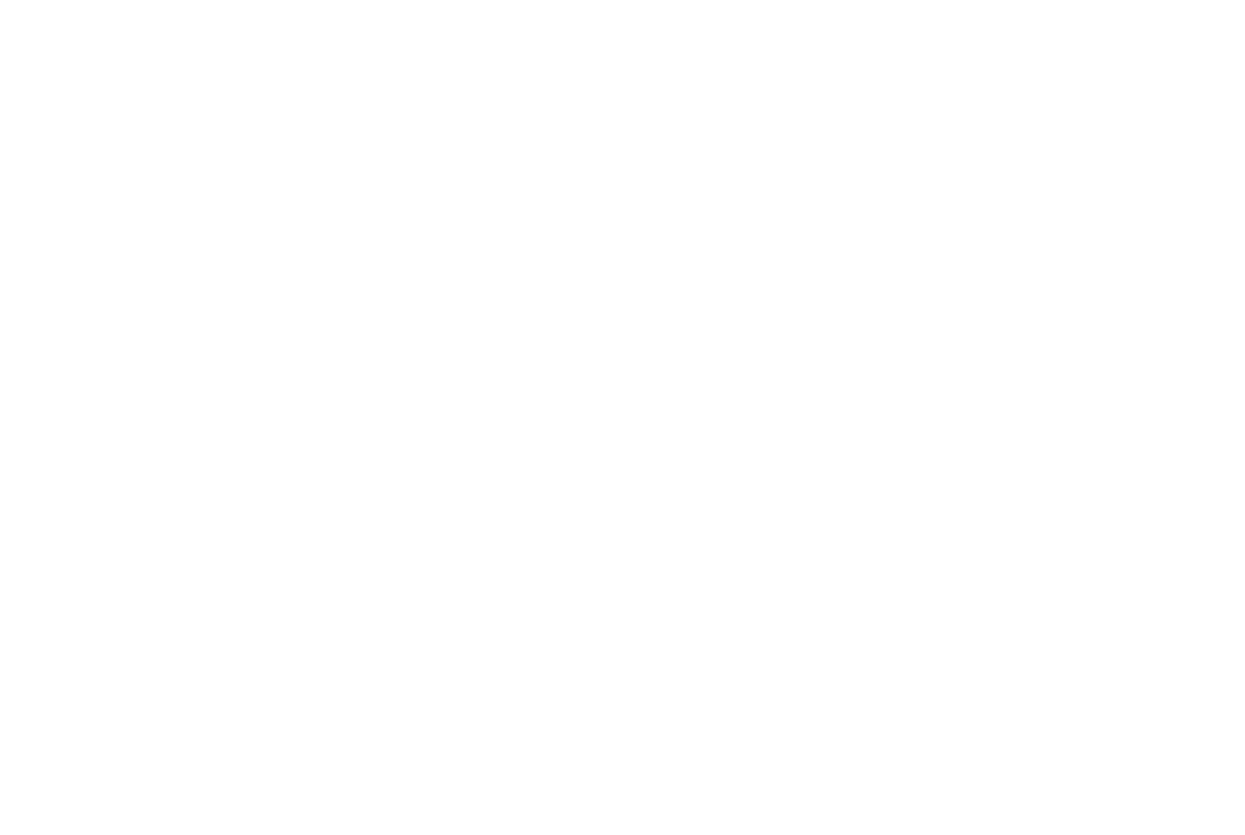 scroll, scrollTop: 0, scrollLeft: 0, axis: both 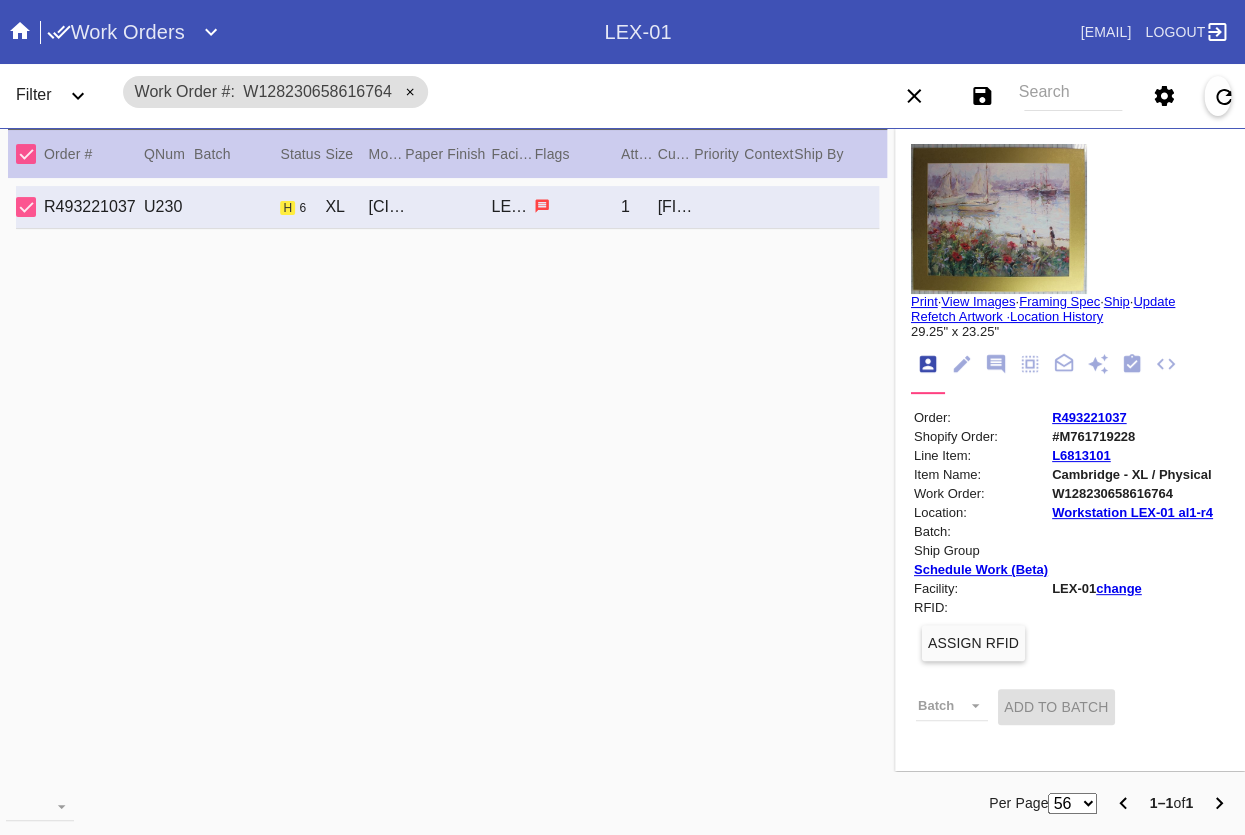 click at bounding box center [1132, 363] 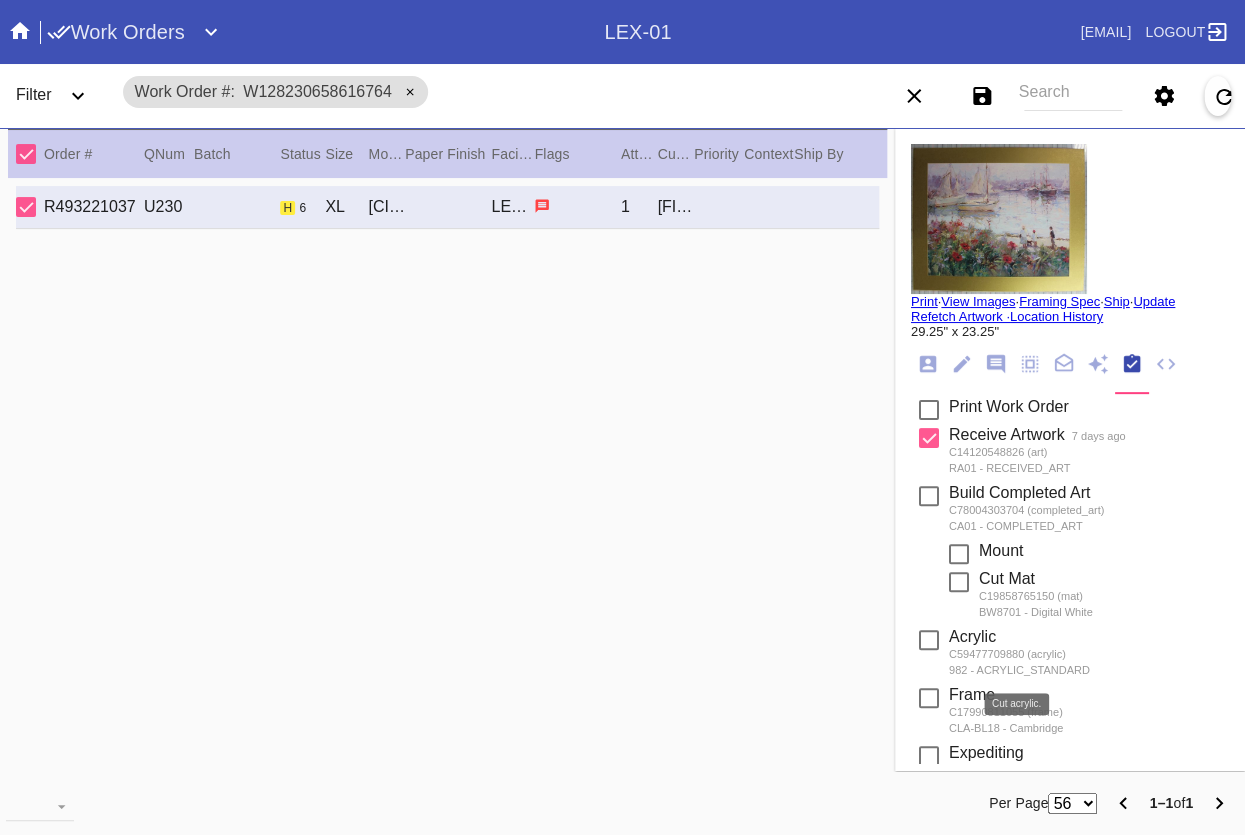 scroll, scrollTop: 166, scrollLeft: 0, axis: vertical 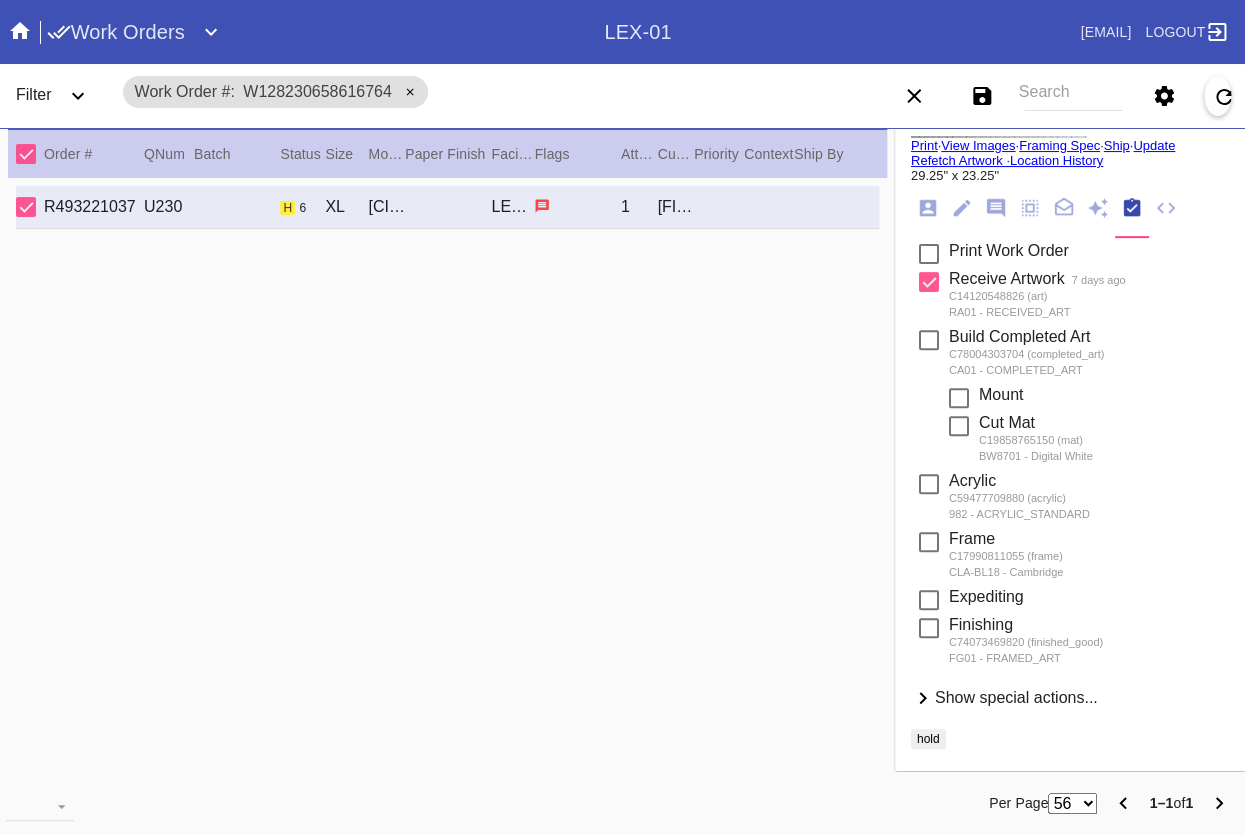 click on "Show special actions..." at bounding box center [1016, 697] 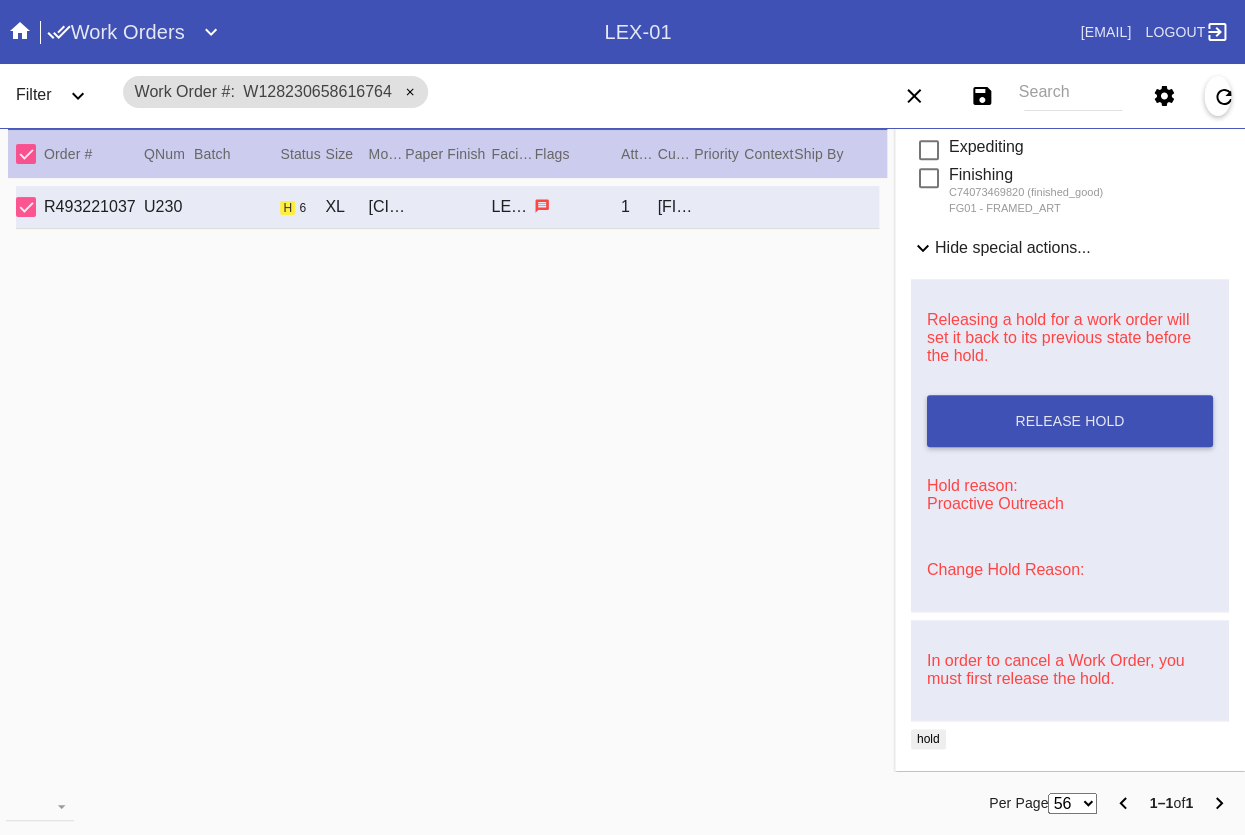 scroll, scrollTop: 623, scrollLeft: 0, axis: vertical 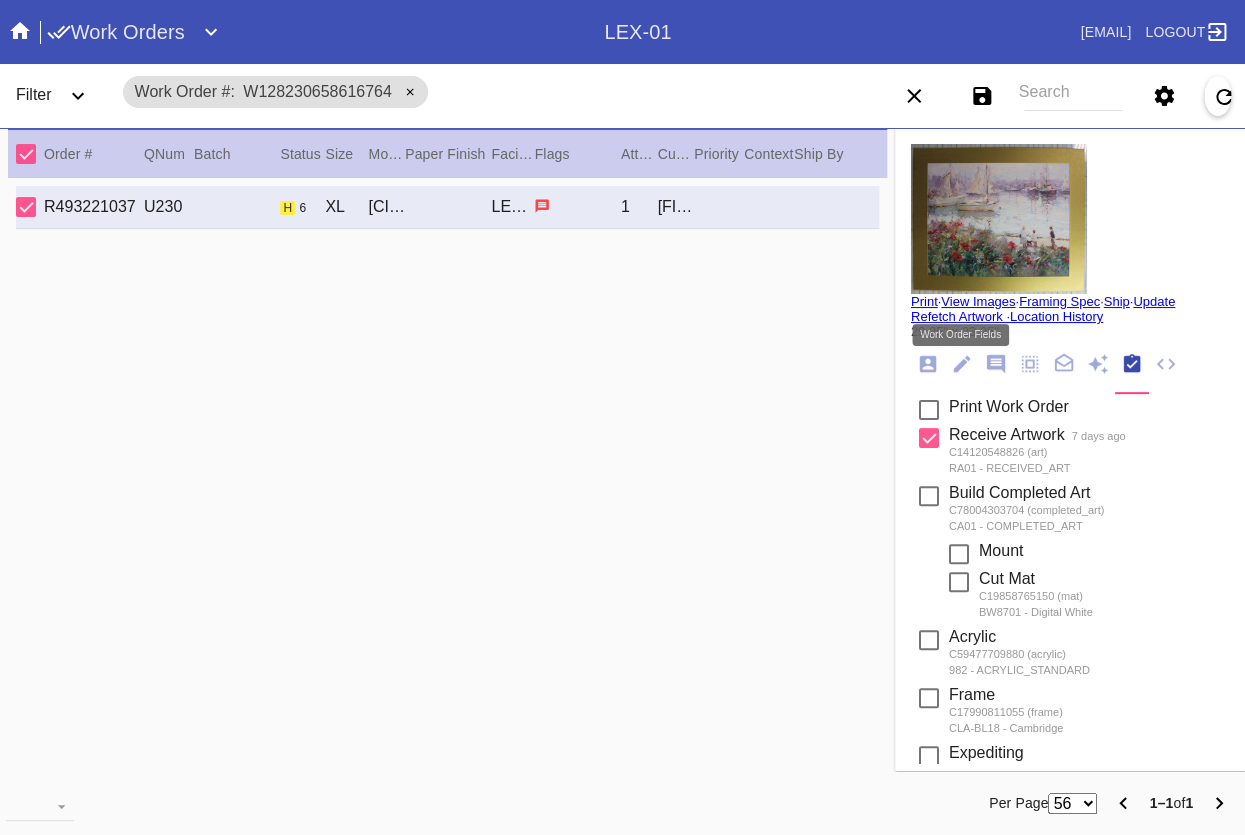 click at bounding box center [962, 364] 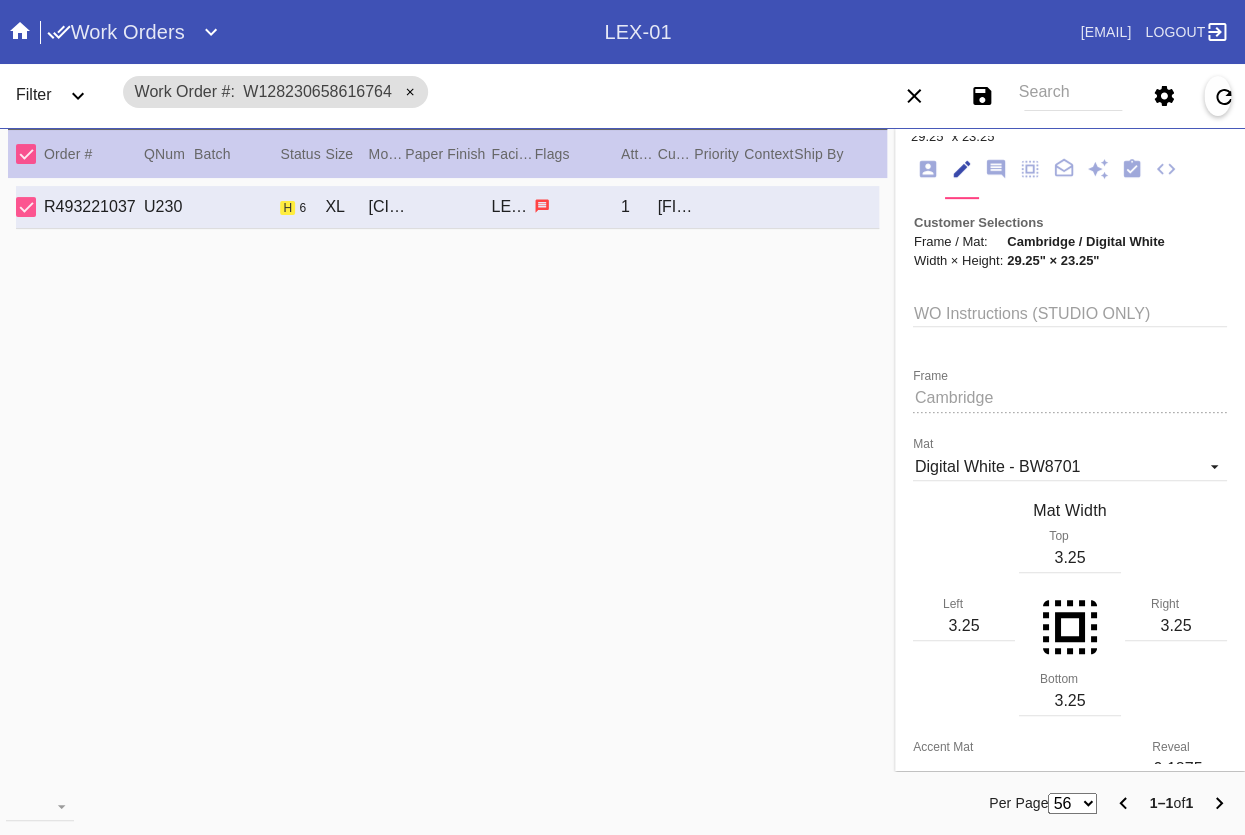 scroll, scrollTop: 197, scrollLeft: 0, axis: vertical 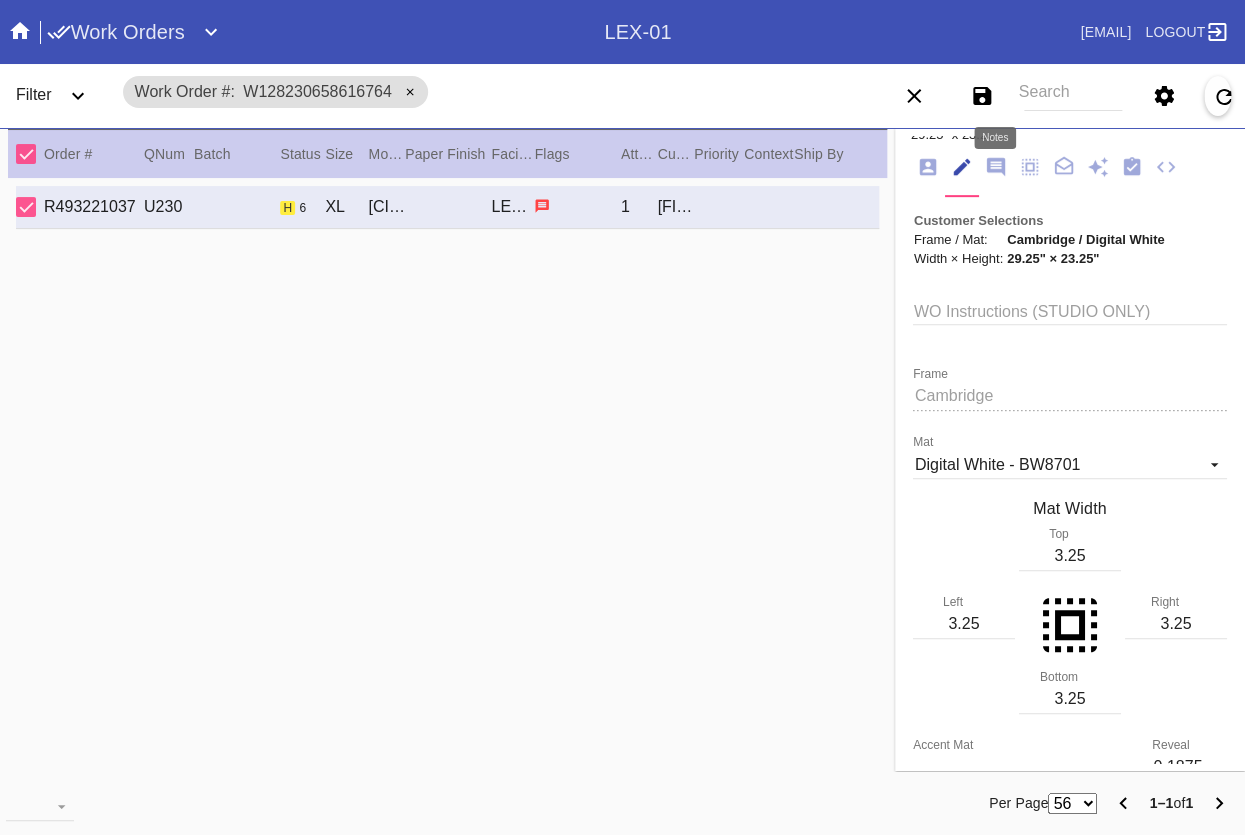 click at bounding box center [996, 167] 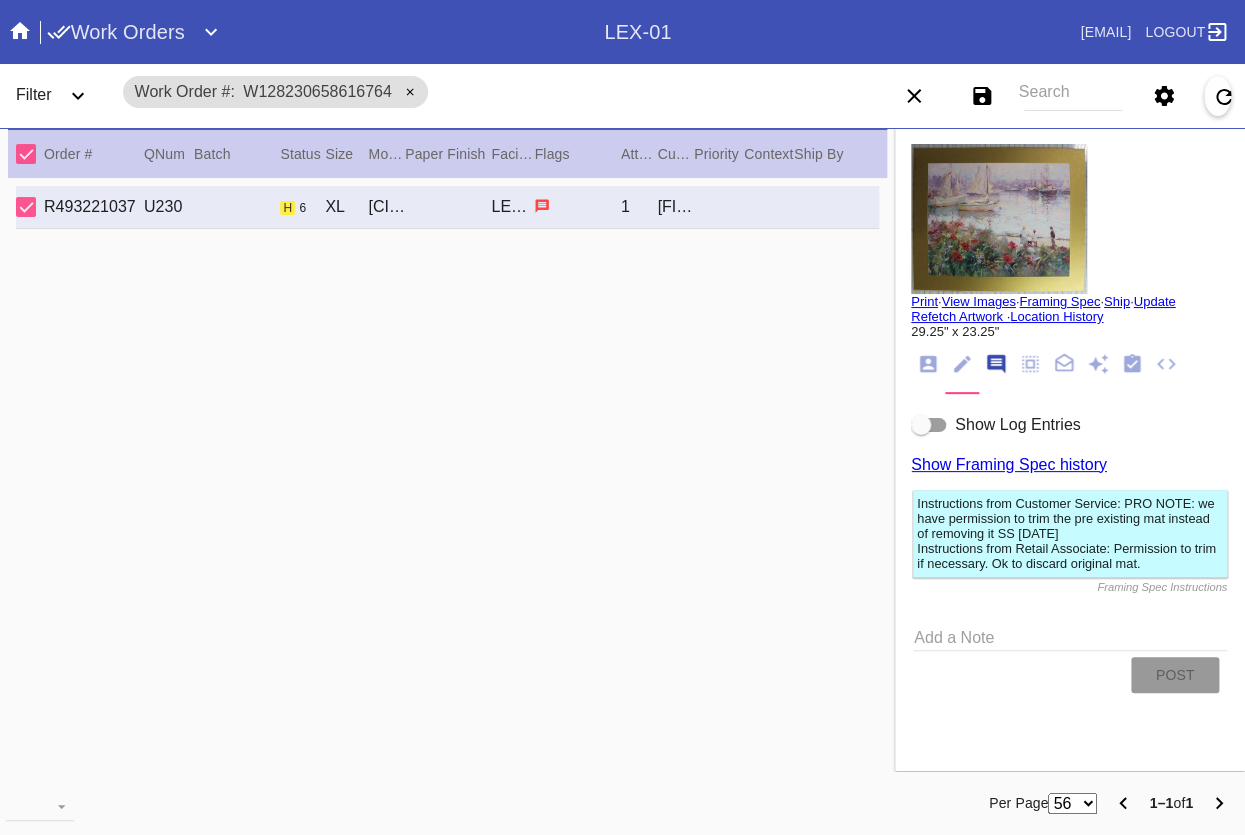 scroll, scrollTop: 123, scrollLeft: 0, axis: vertical 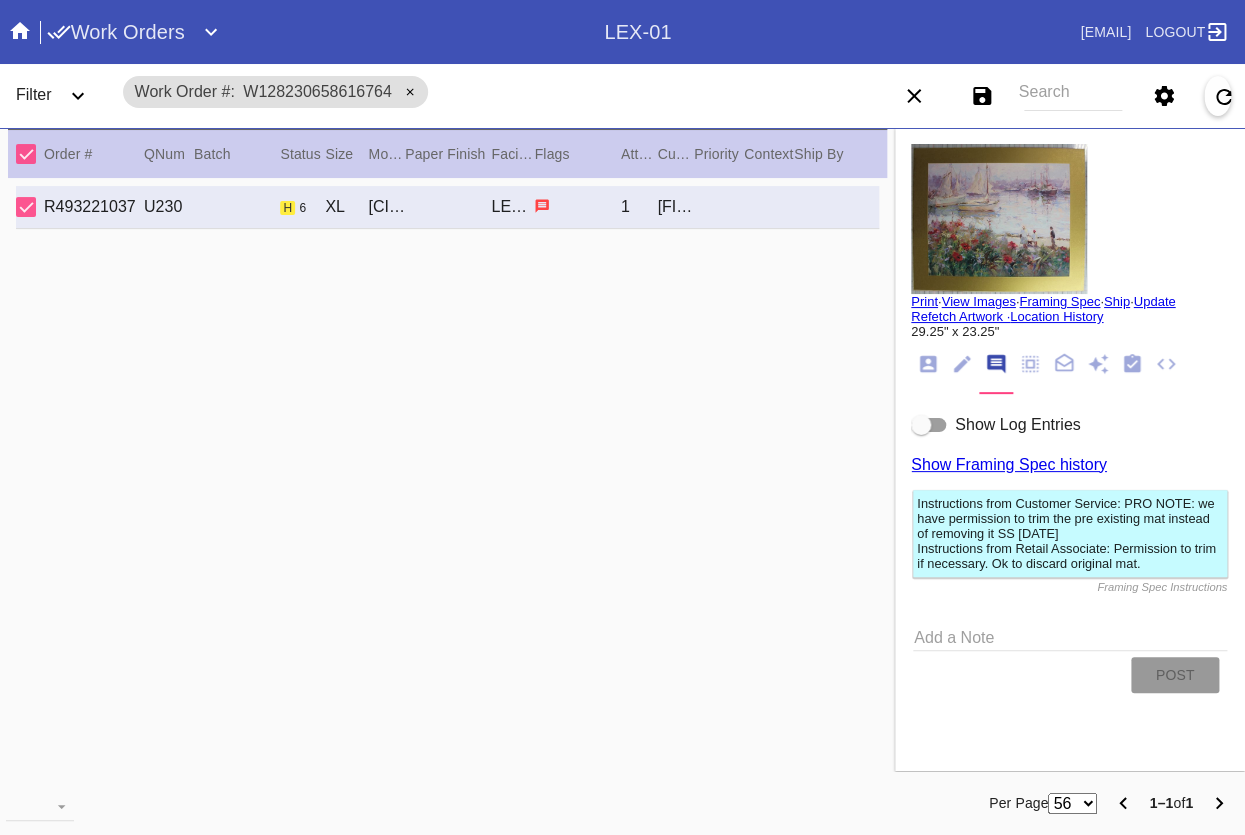 click at bounding box center (929, 425) 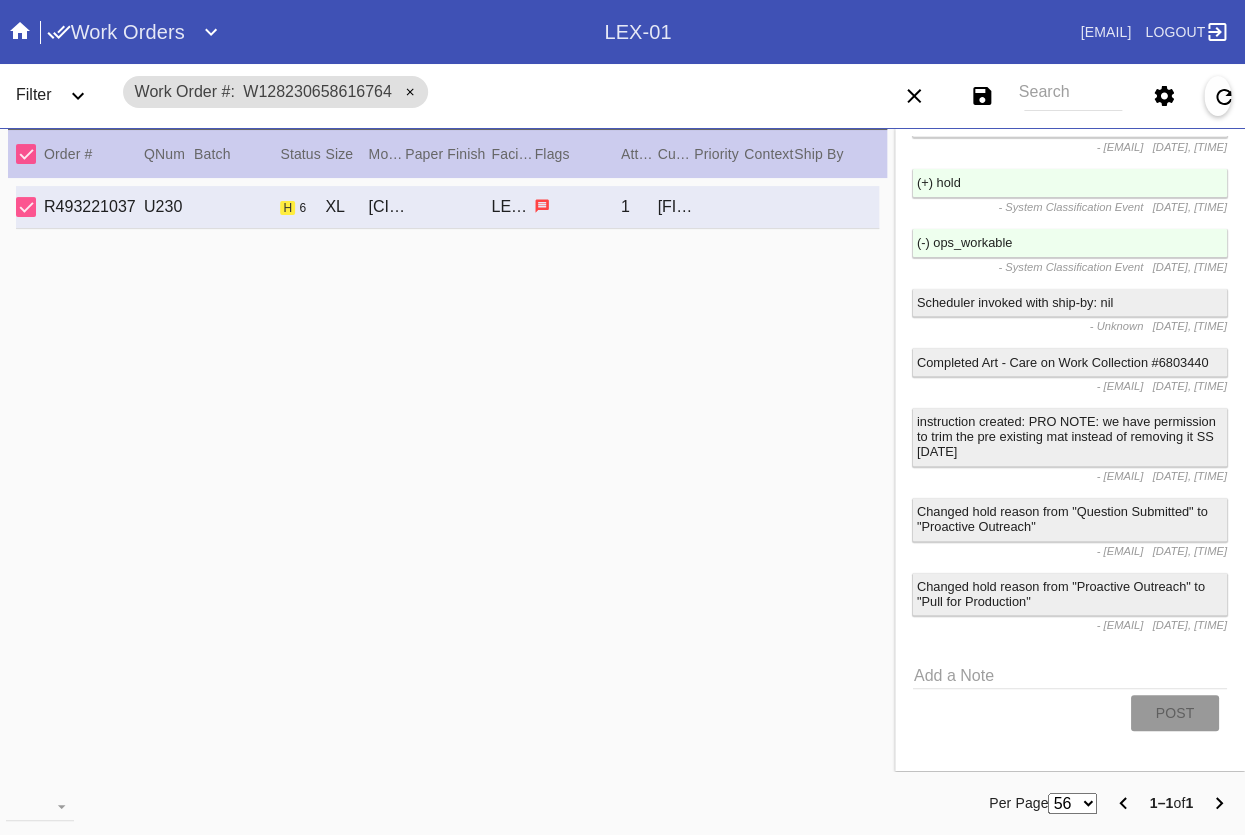 scroll, scrollTop: 2954, scrollLeft: 0, axis: vertical 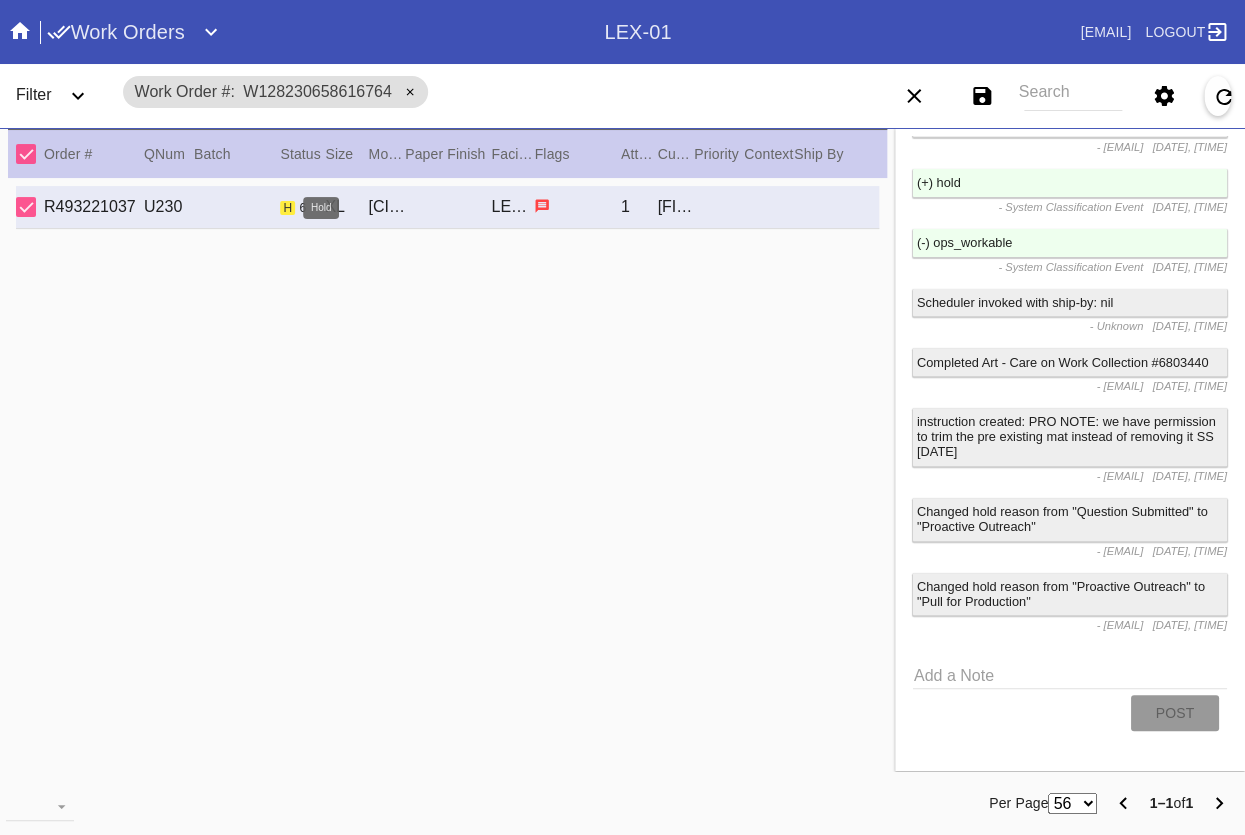 click on "h" at bounding box center [287, 208] 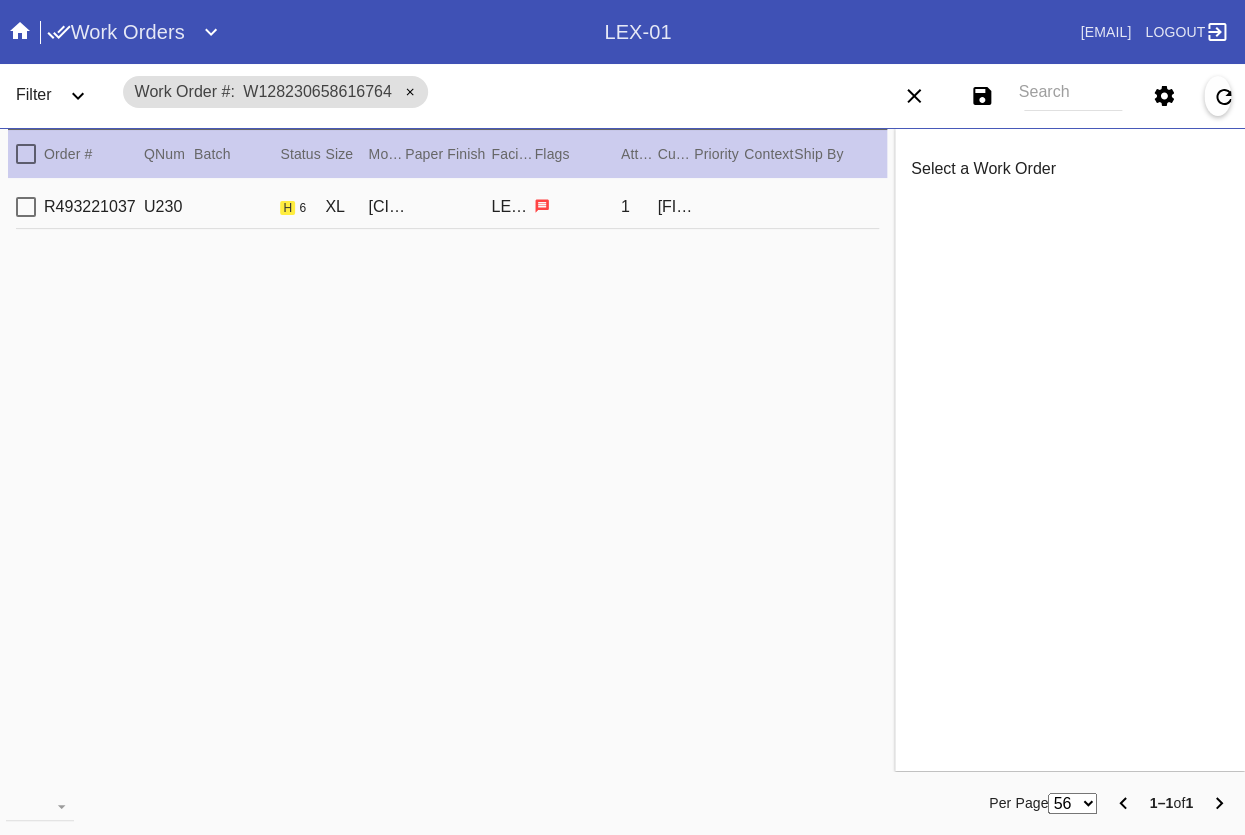 click on "h" at bounding box center [287, 208] 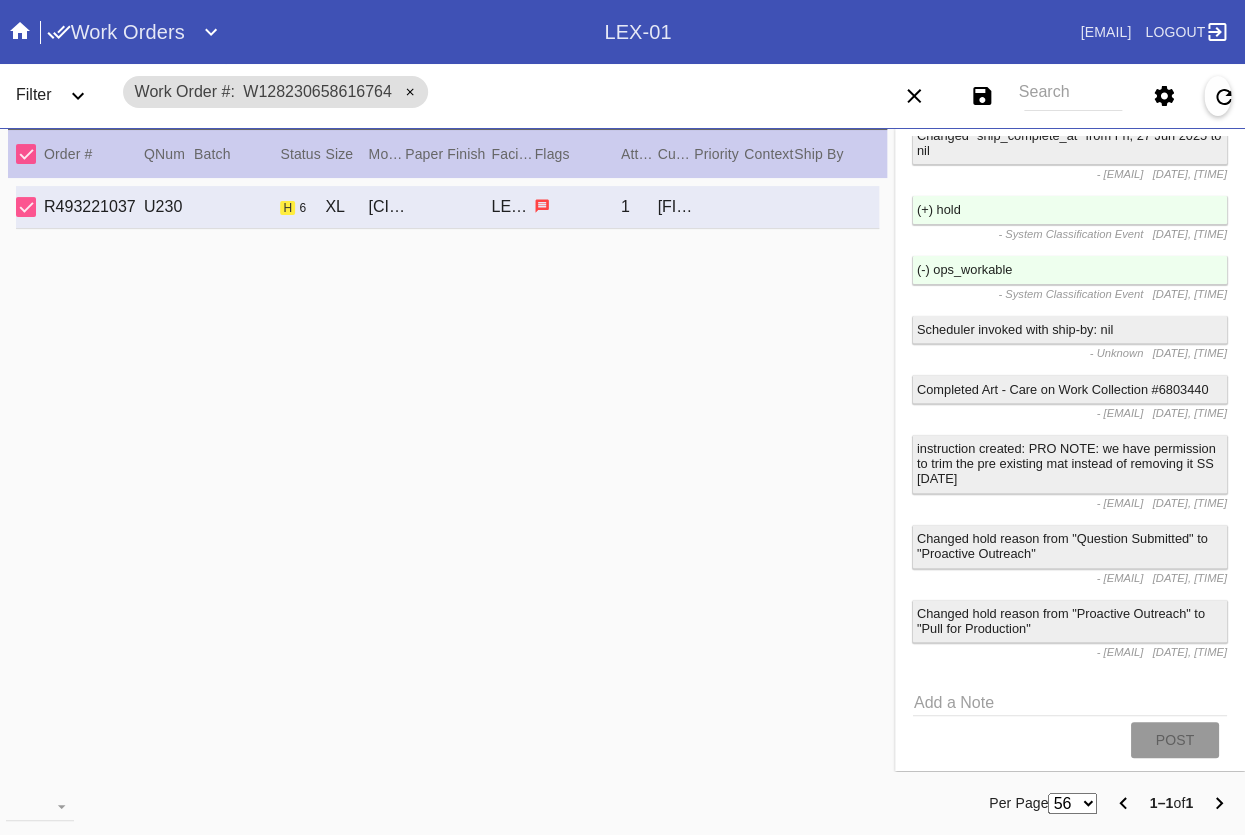 scroll, scrollTop: 2954, scrollLeft: 0, axis: vertical 